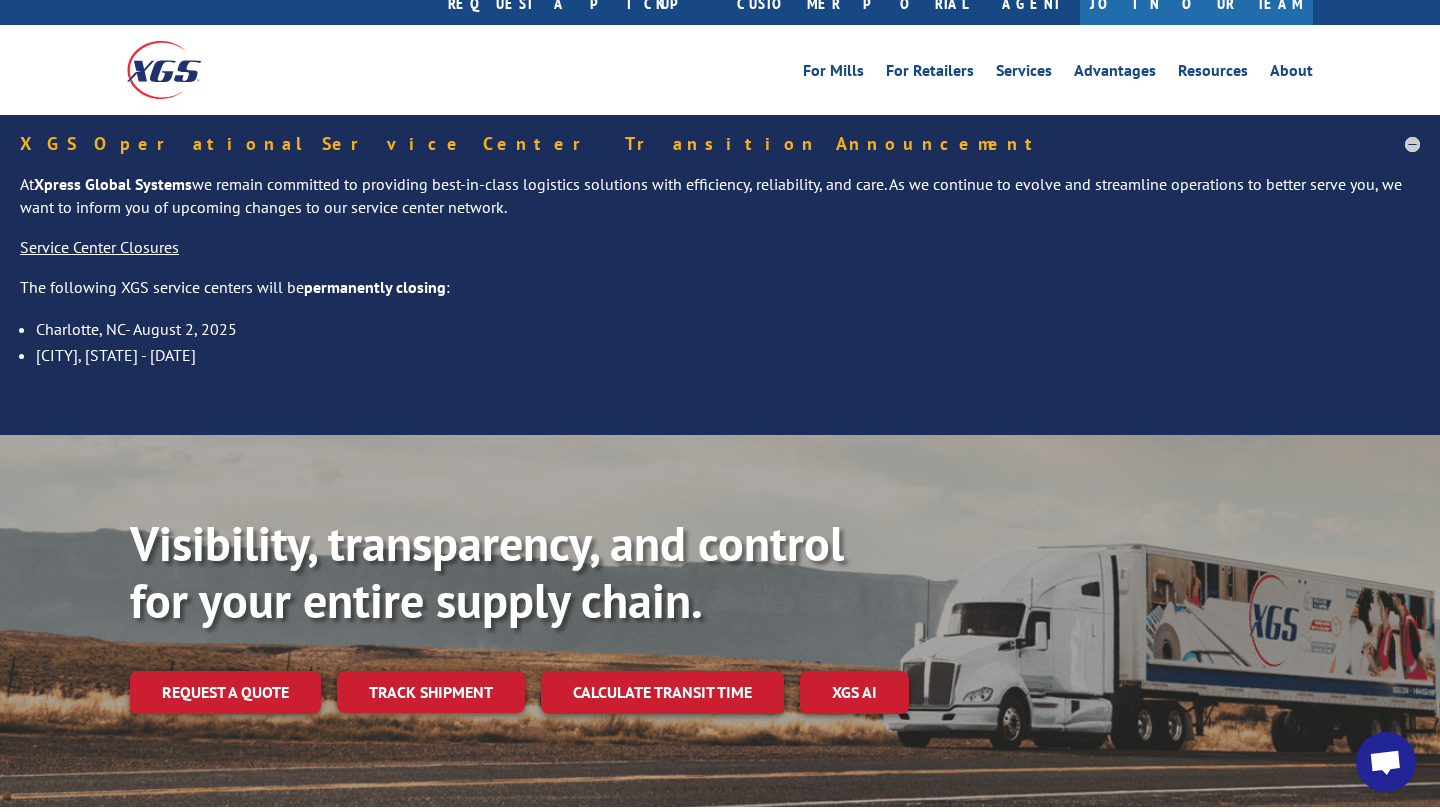 scroll, scrollTop: 0, scrollLeft: 0, axis: both 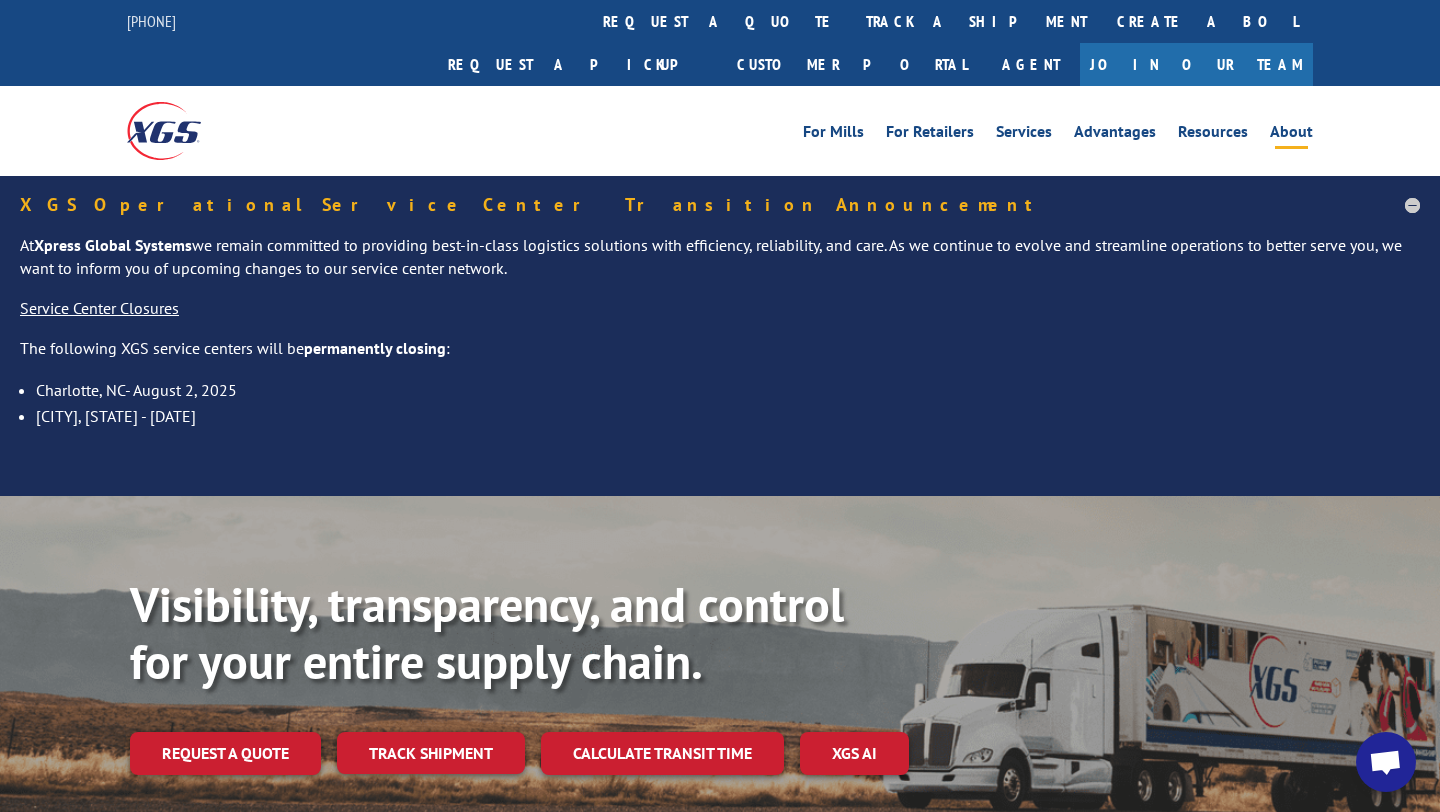 click on "About" at bounding box center [1291, 135] 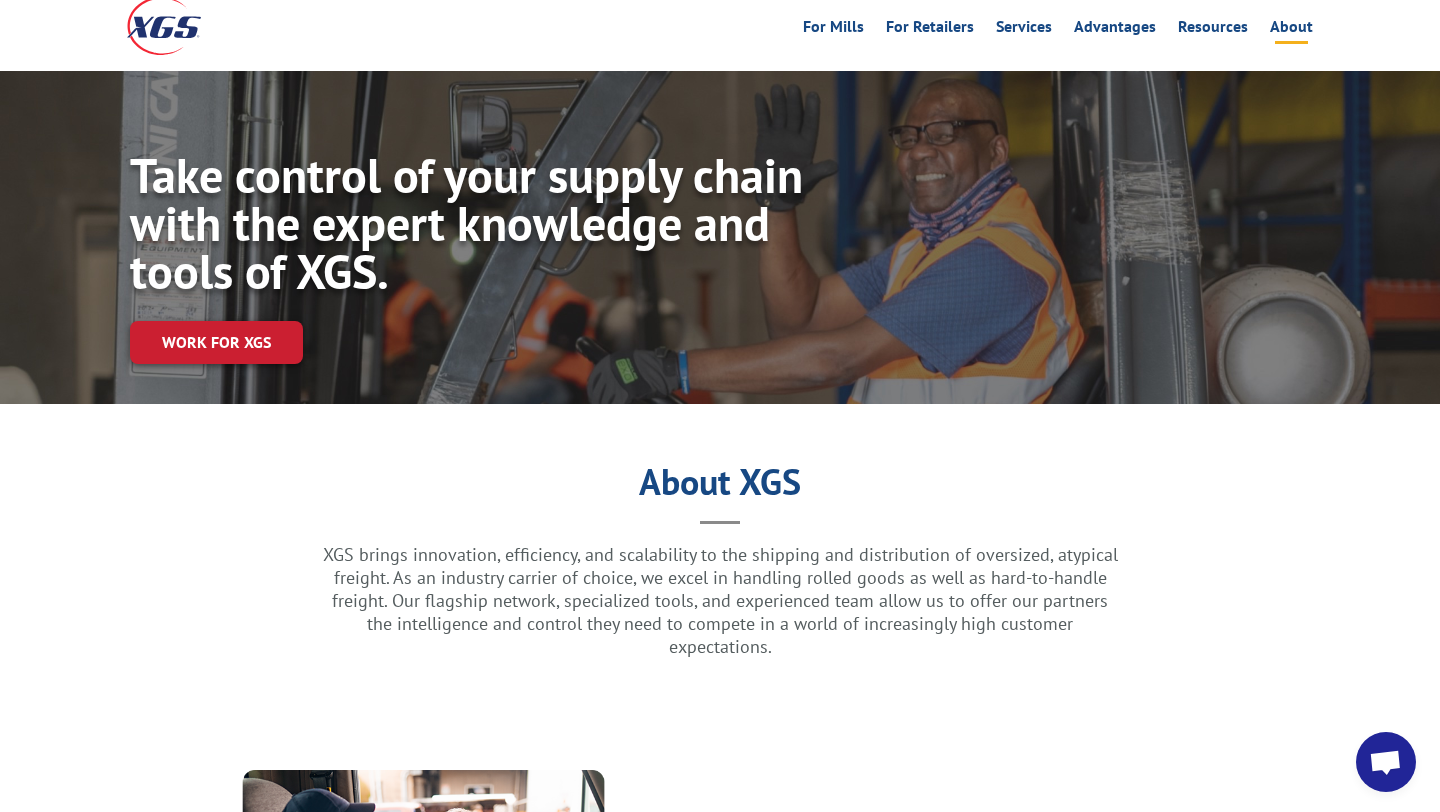 scroll, scrollTop: 0, scrollLeft: 0, axis: both 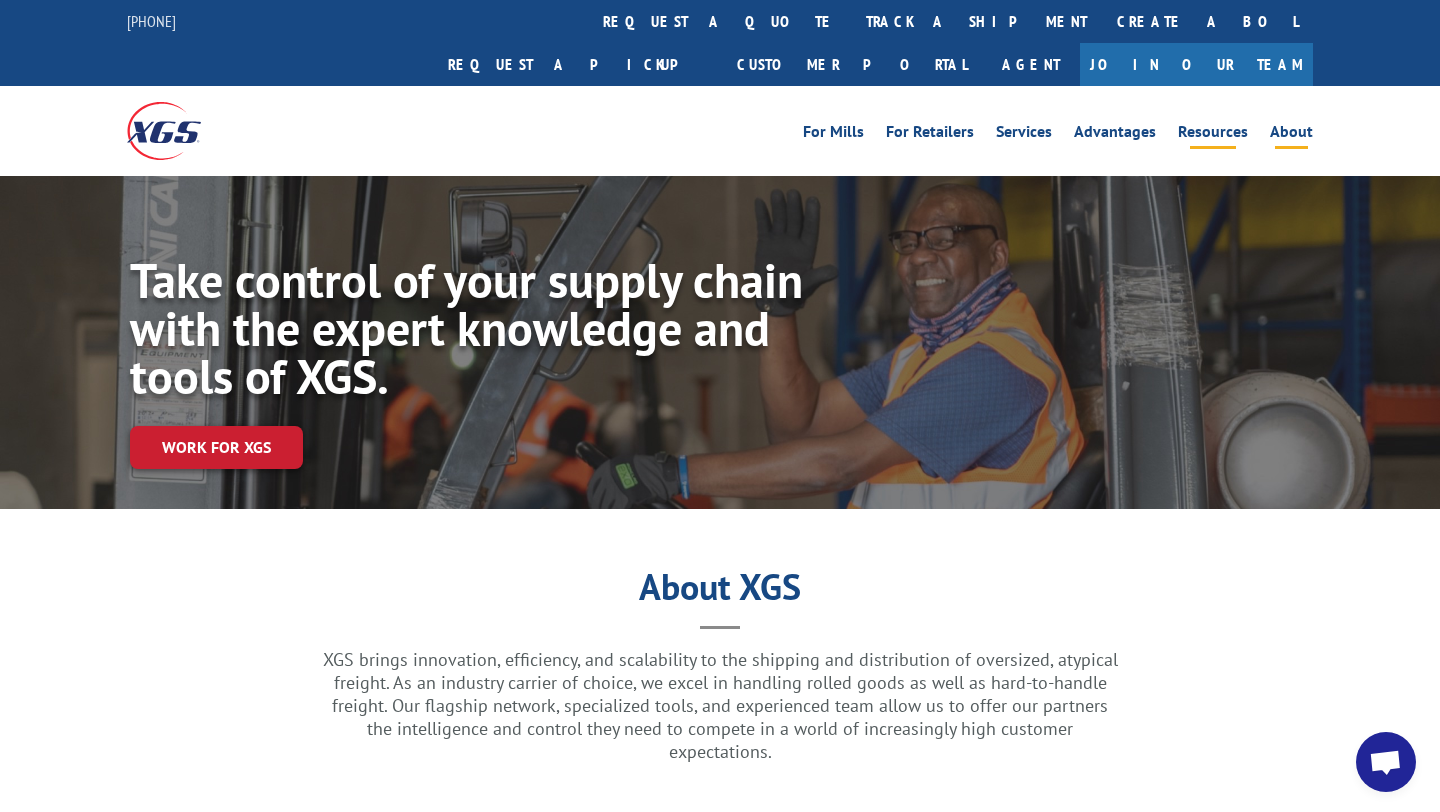 click on "Resources" at bounding box center (1213, 135) 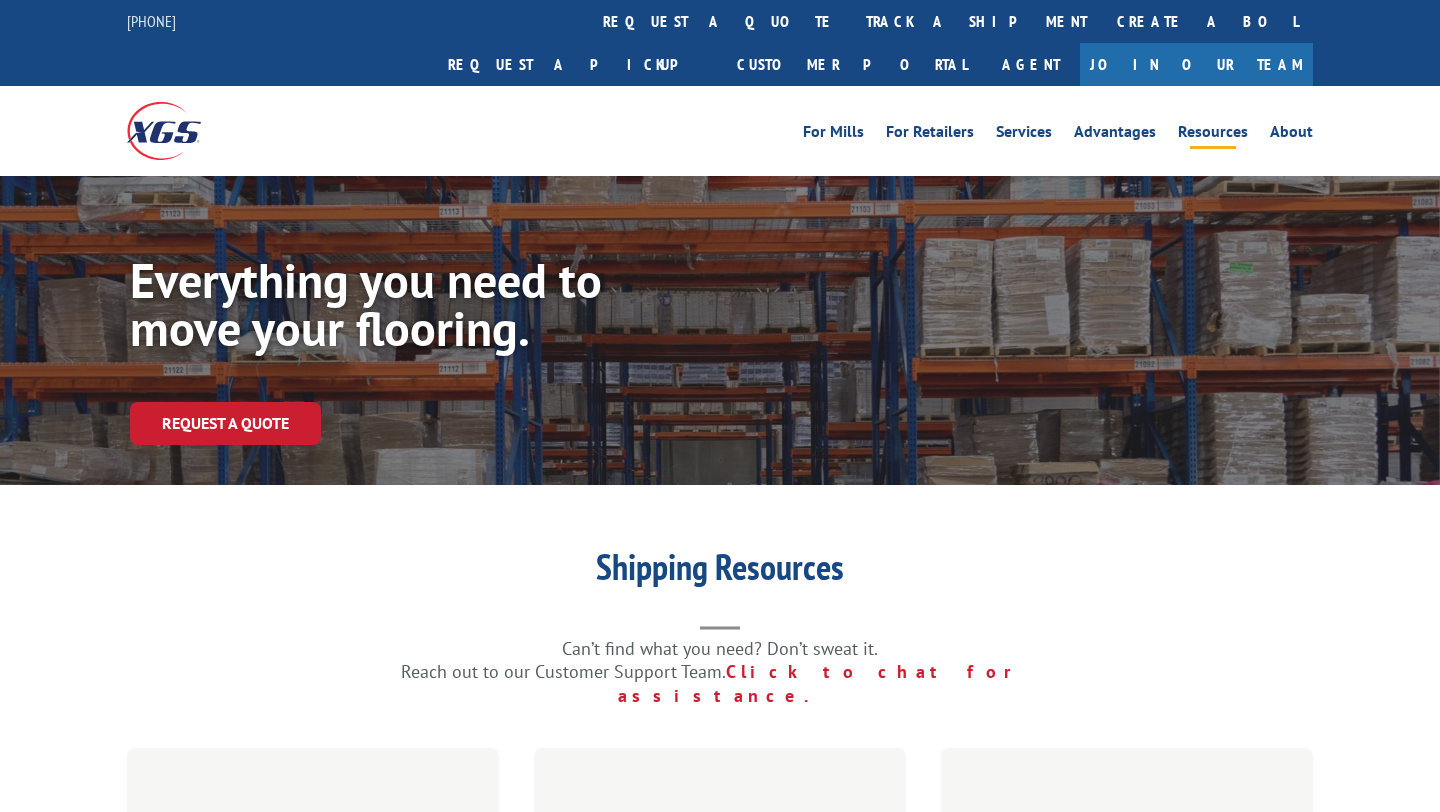 scroll, scrollTop: 0, scrollLeft: 0, axis: both 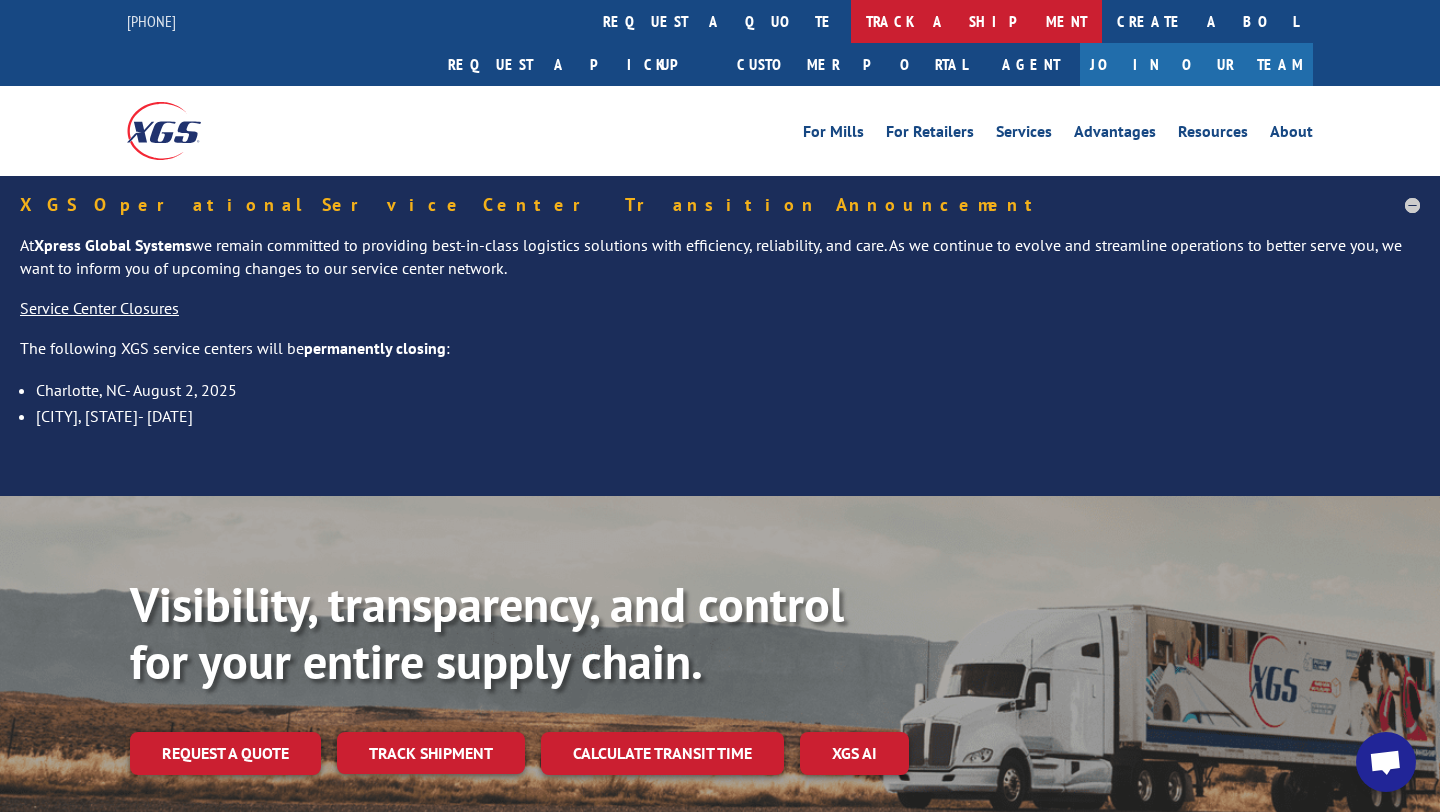 click on "track a shipment" at bounding box center (976, 21) 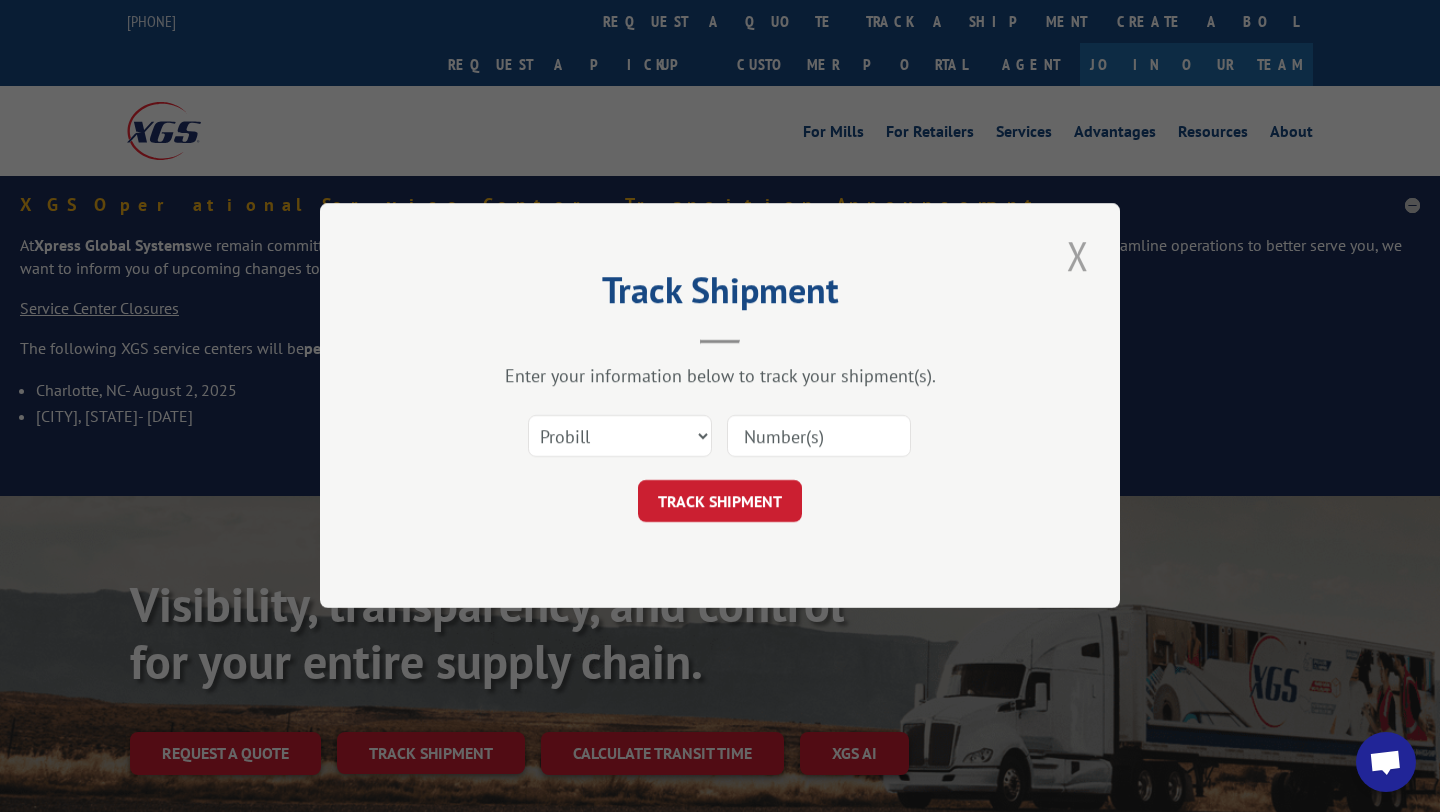 click at bounding box center (1078, 255) 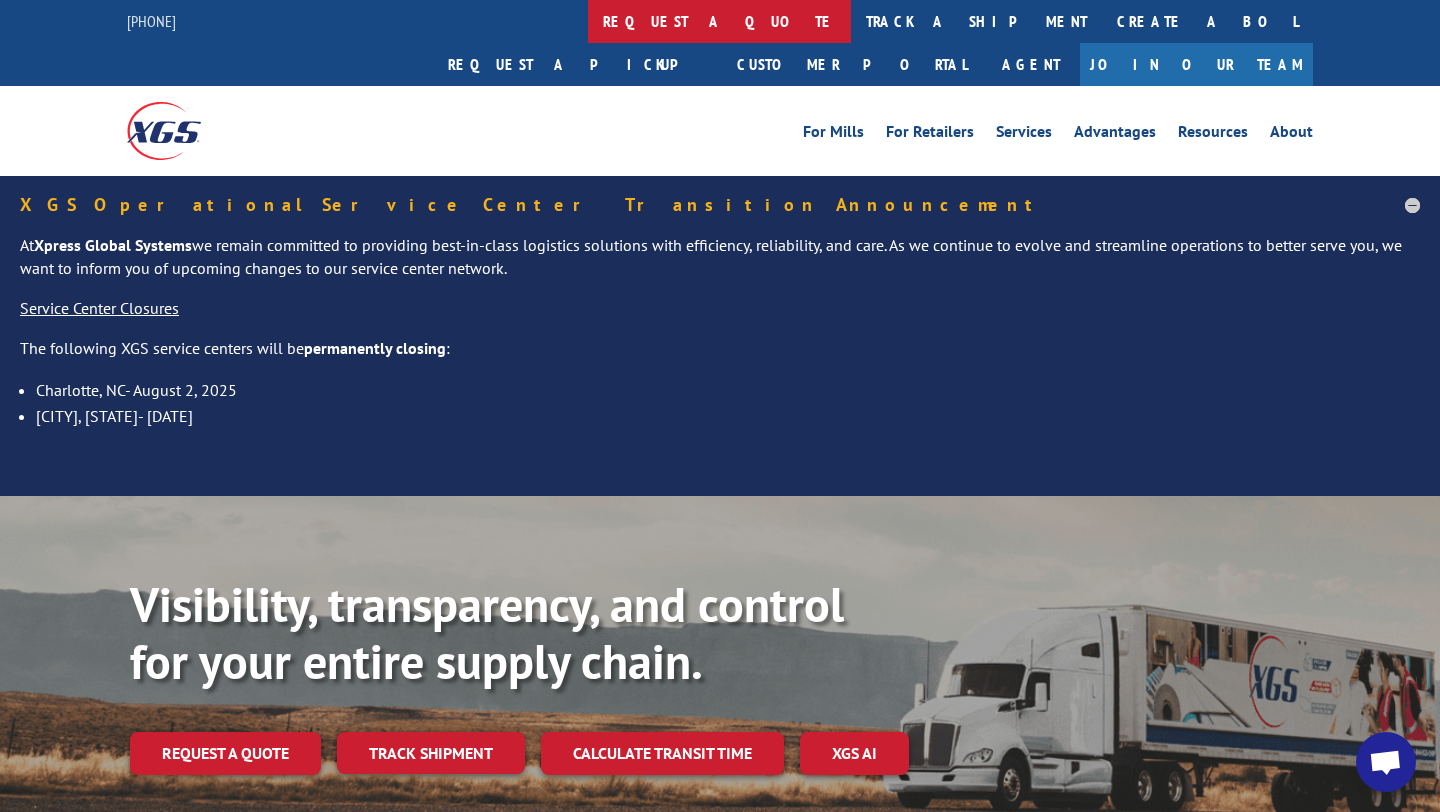 click on "request a quote" at bounding box center (719, 21) 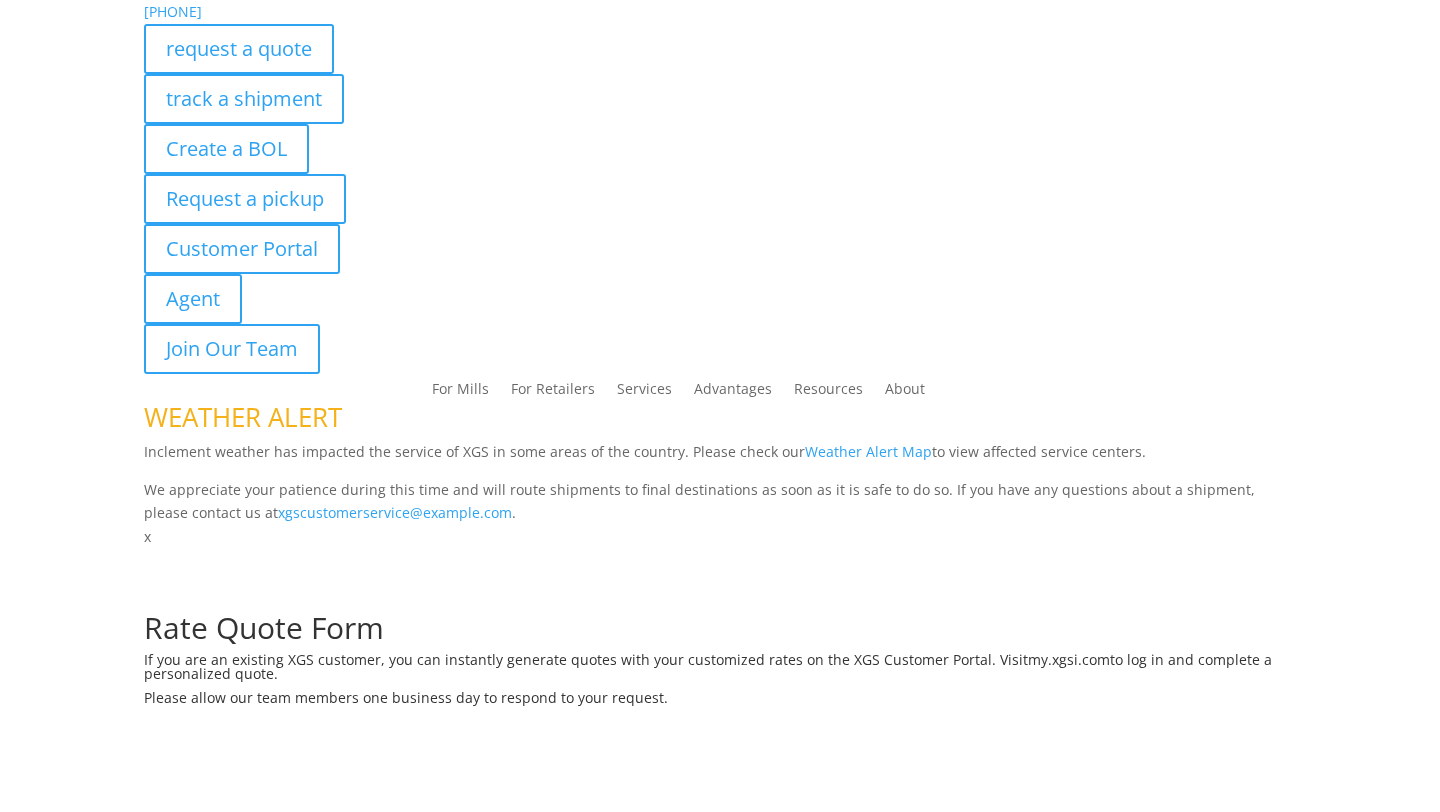 scroll, scrollTop: 0, scrollLeft: 0, axis: both 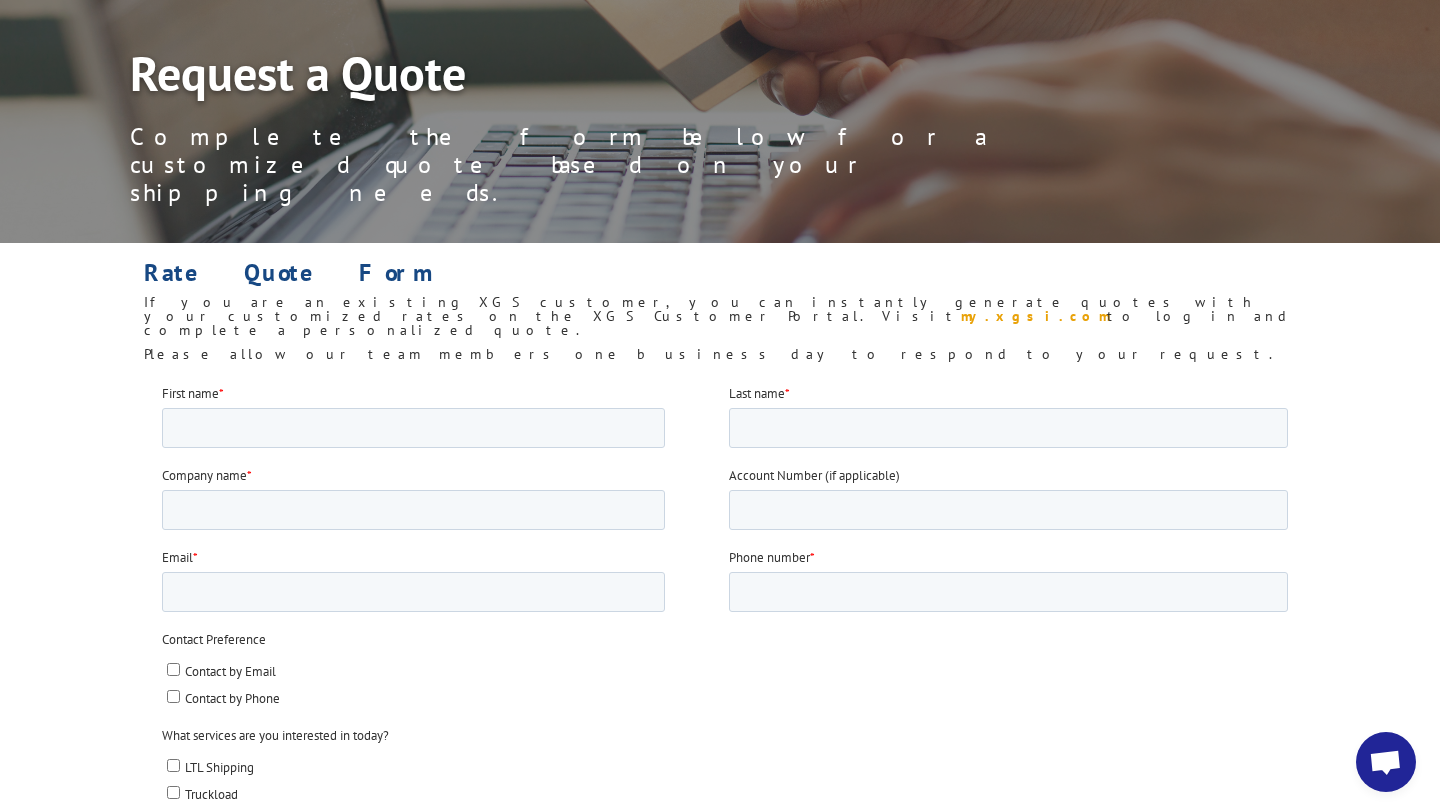 click on "my.xgsi.com" at bounding box center (1034, 316) 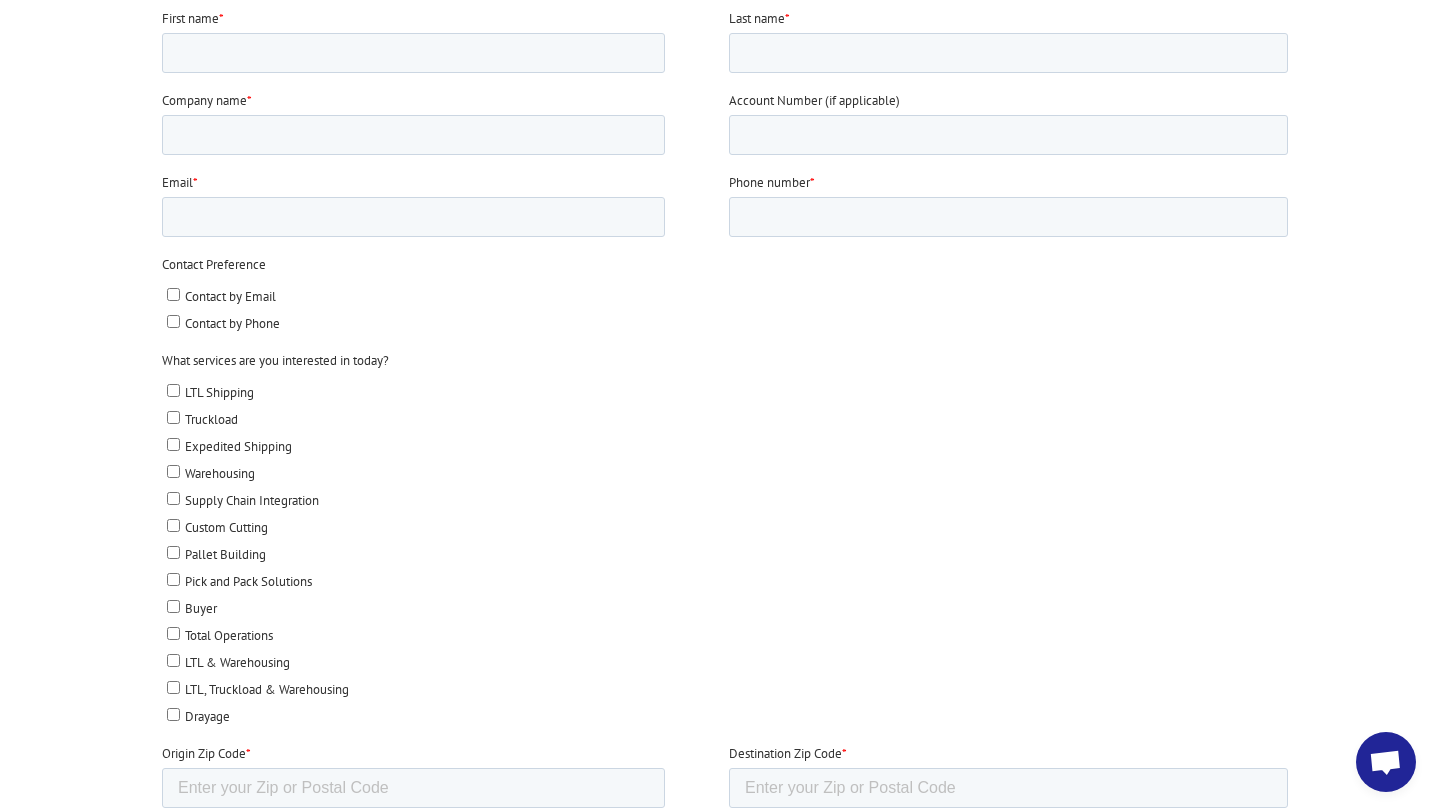scroll, scrollTop: 581, scrollLeft: 0, axis: vertical 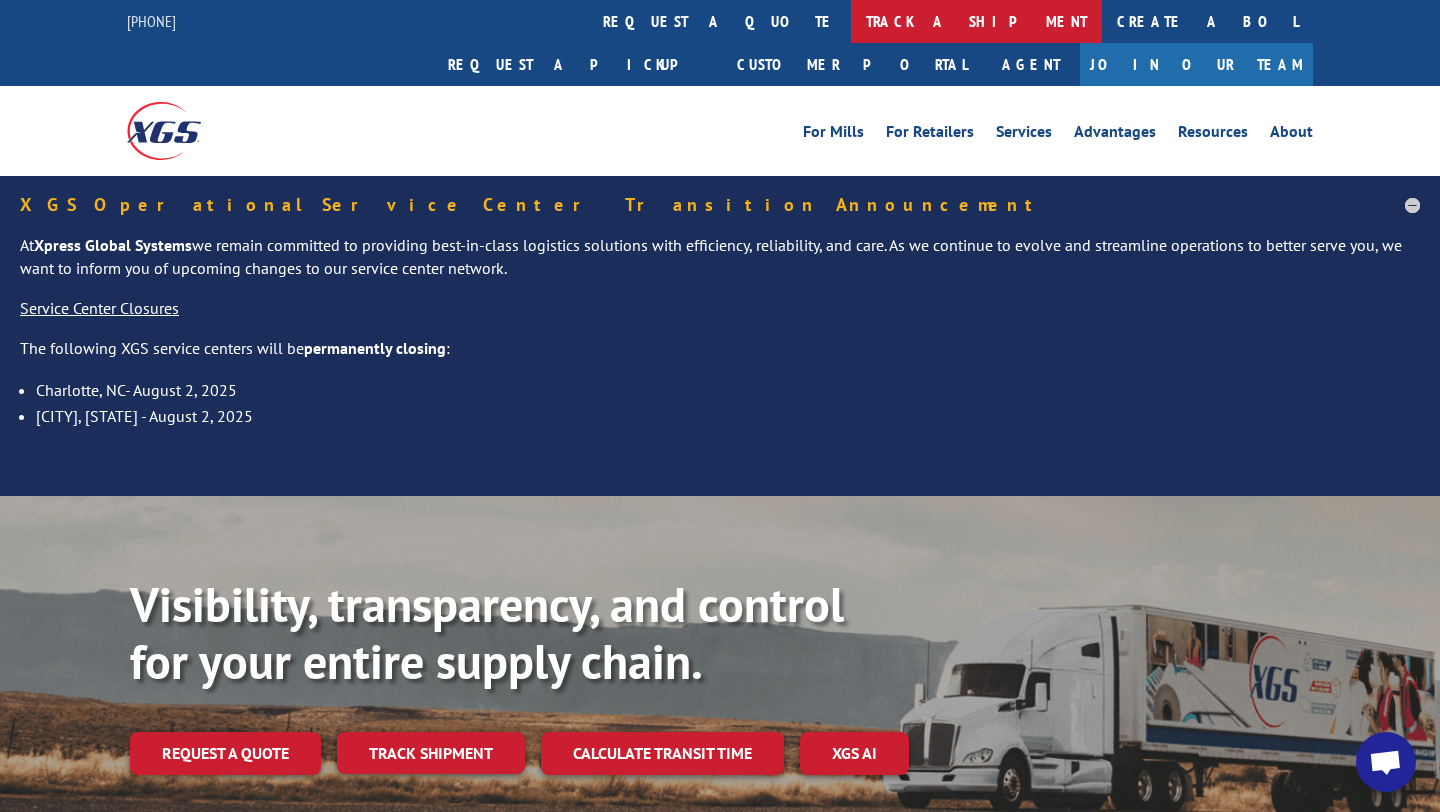 click on "track a shipment" at bounding box center (976, 21) 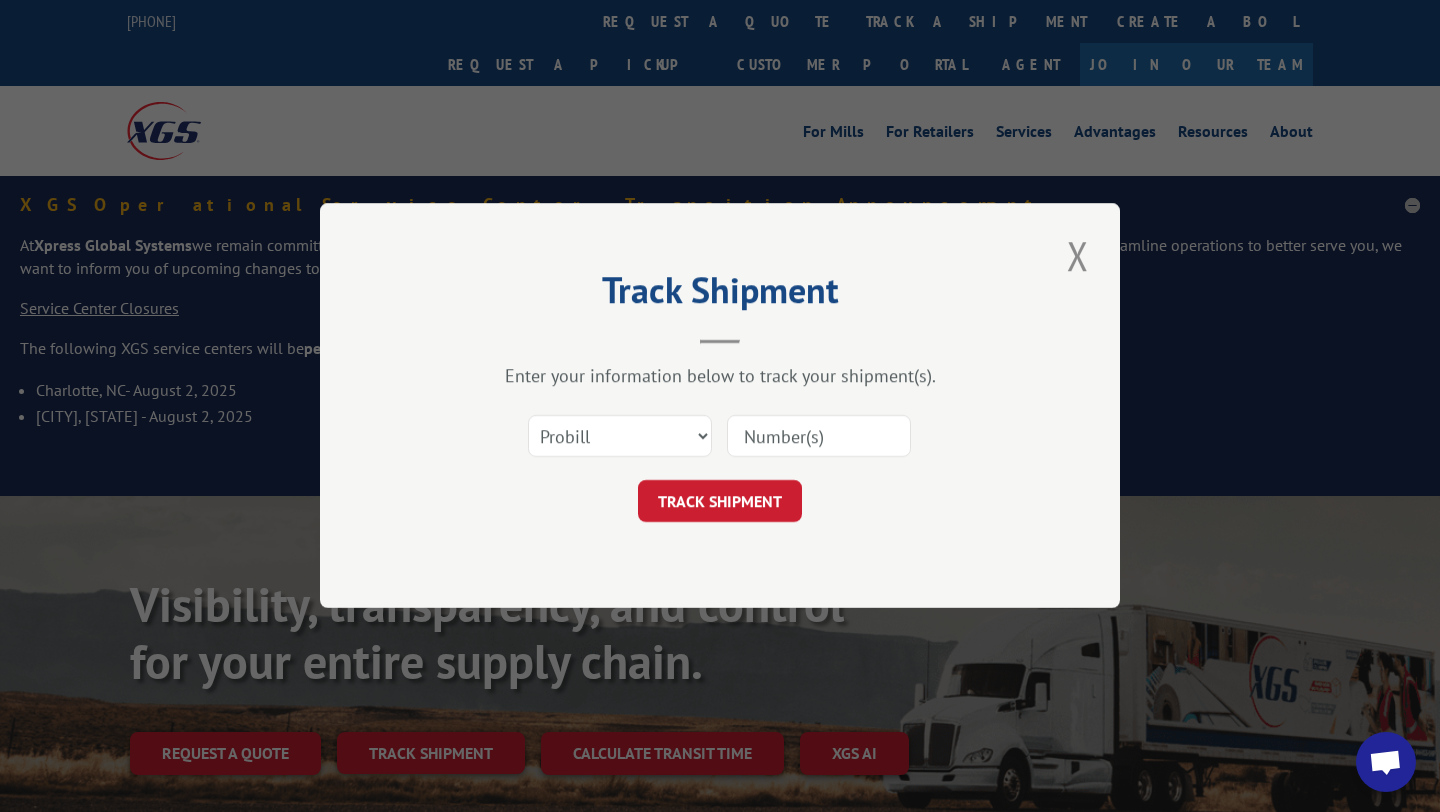 click at bounding box center (819, 437) 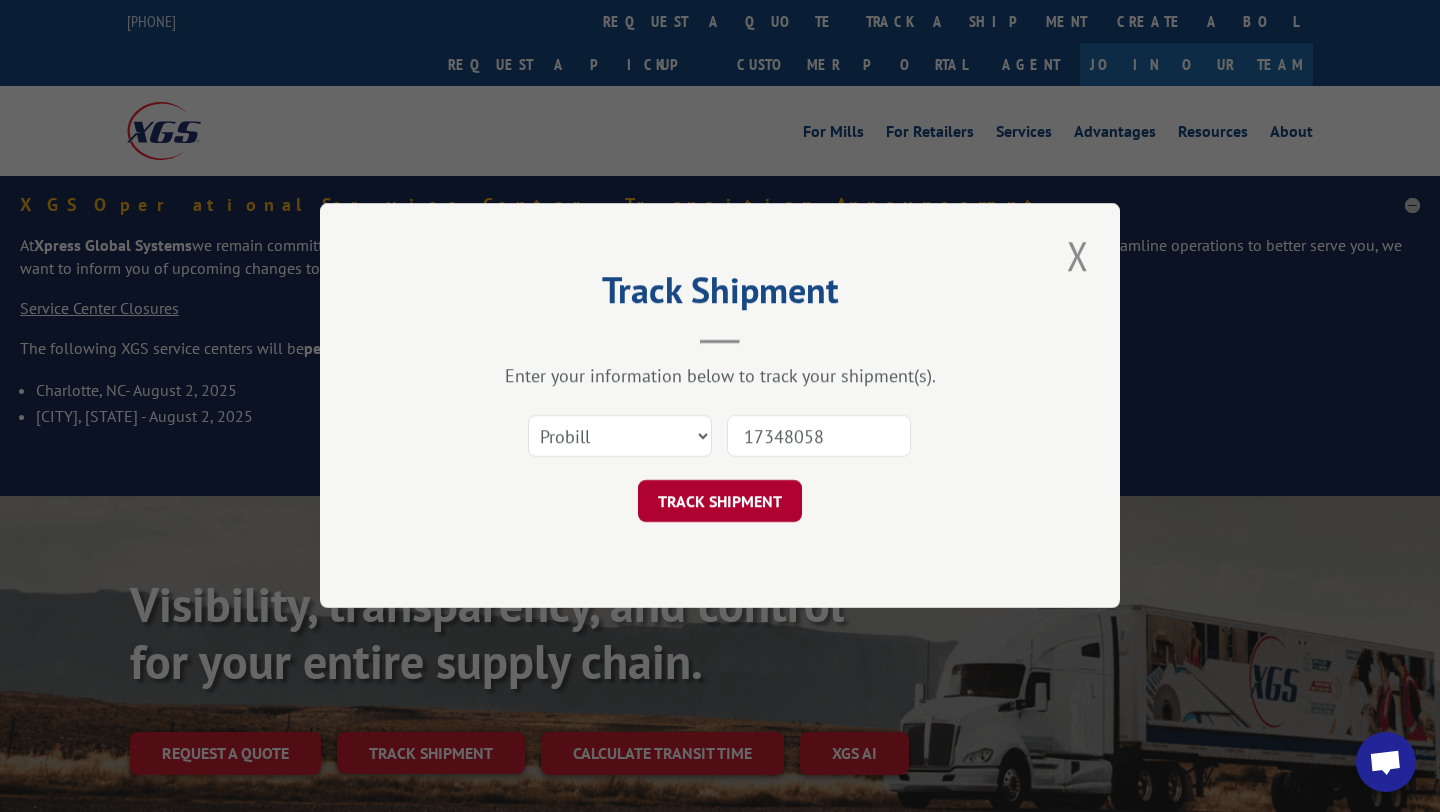 type on "17348058" 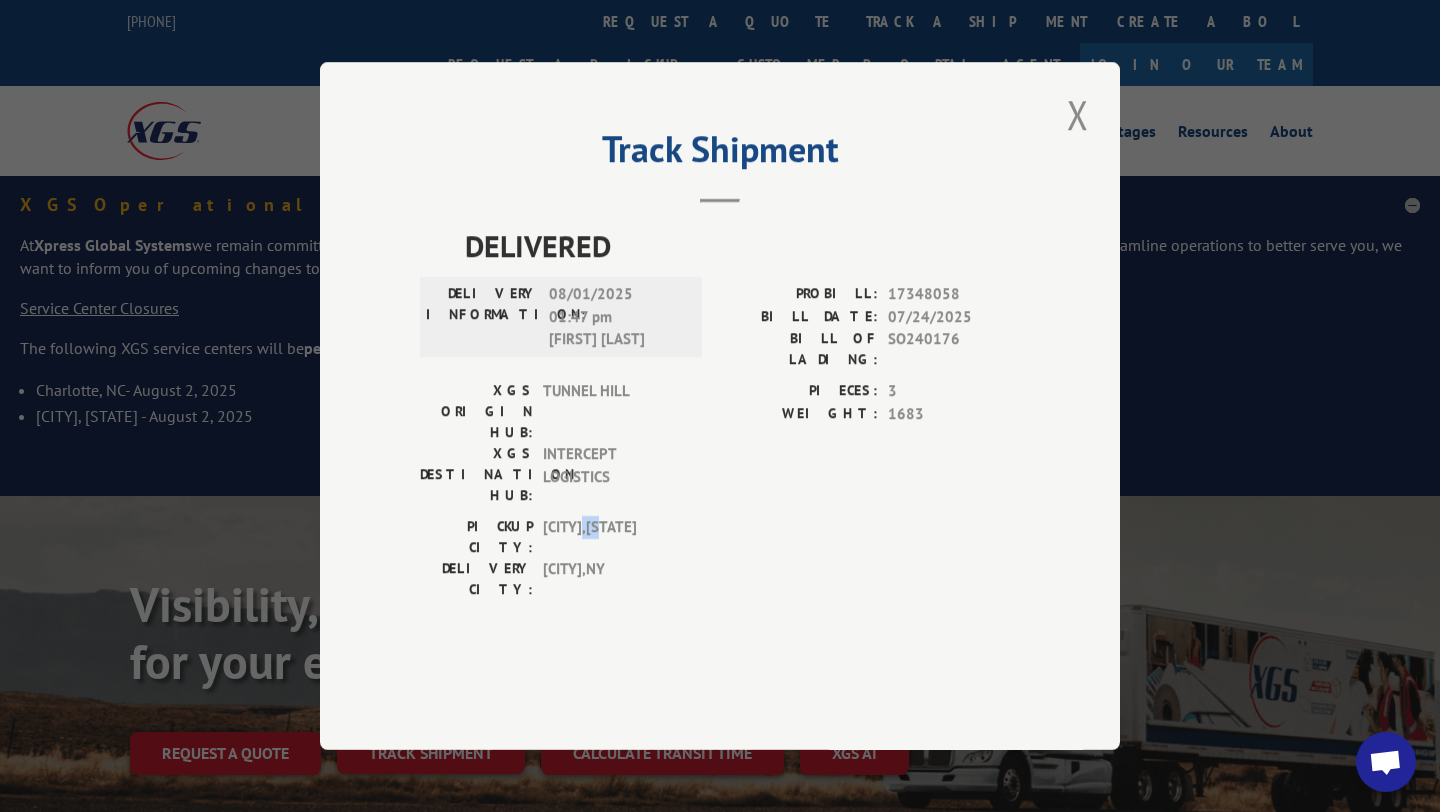 drag, startPoint x: 665, startPoint y: 508, endPoint x: 595, endPoint y: 508, distance: 70 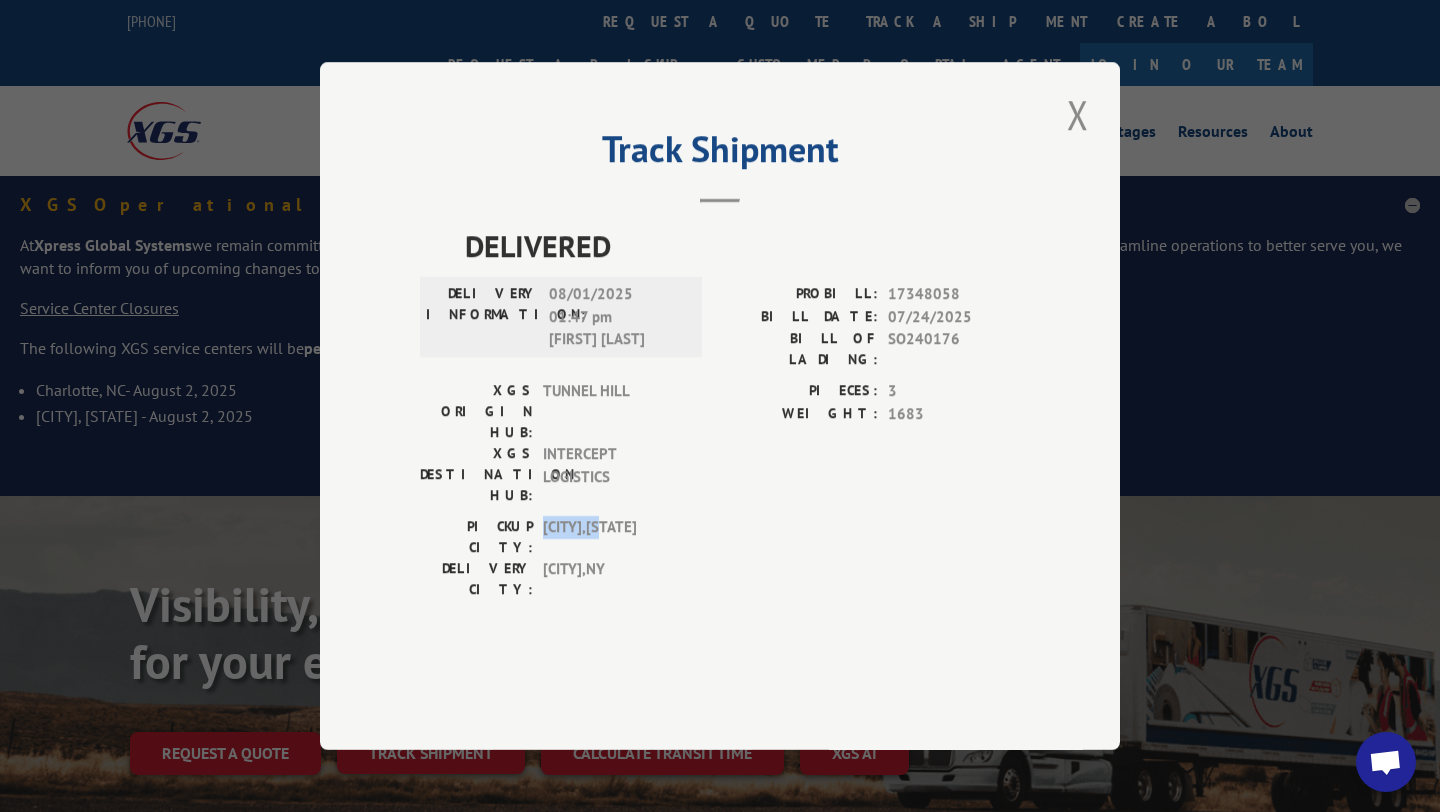 drag, startPoint x: 673, startPoint y: 511, endPoint x: 548, endPoint y: 512, distance: 125.004 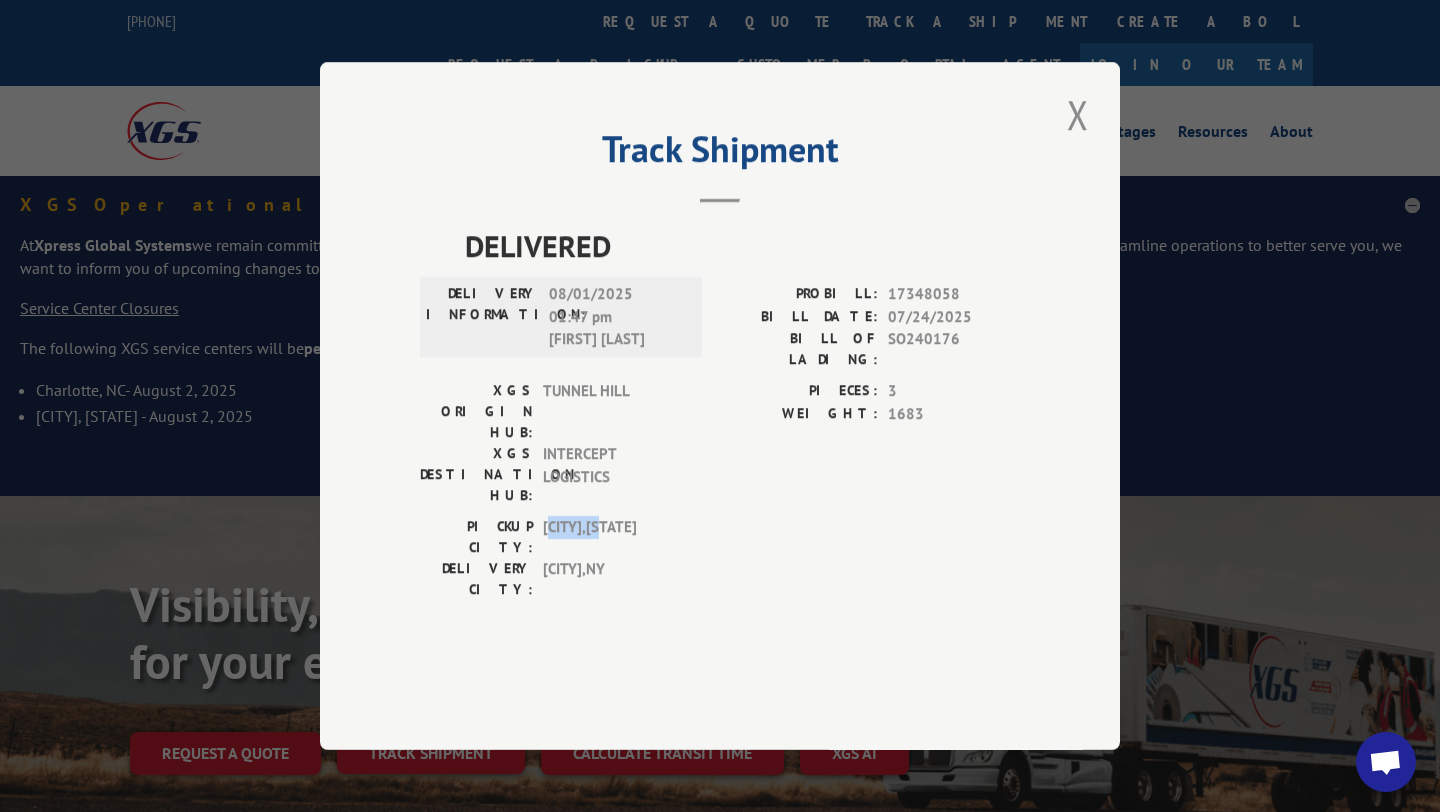 click on "[CITY], [STATE]" at bounding box center [610, 537] 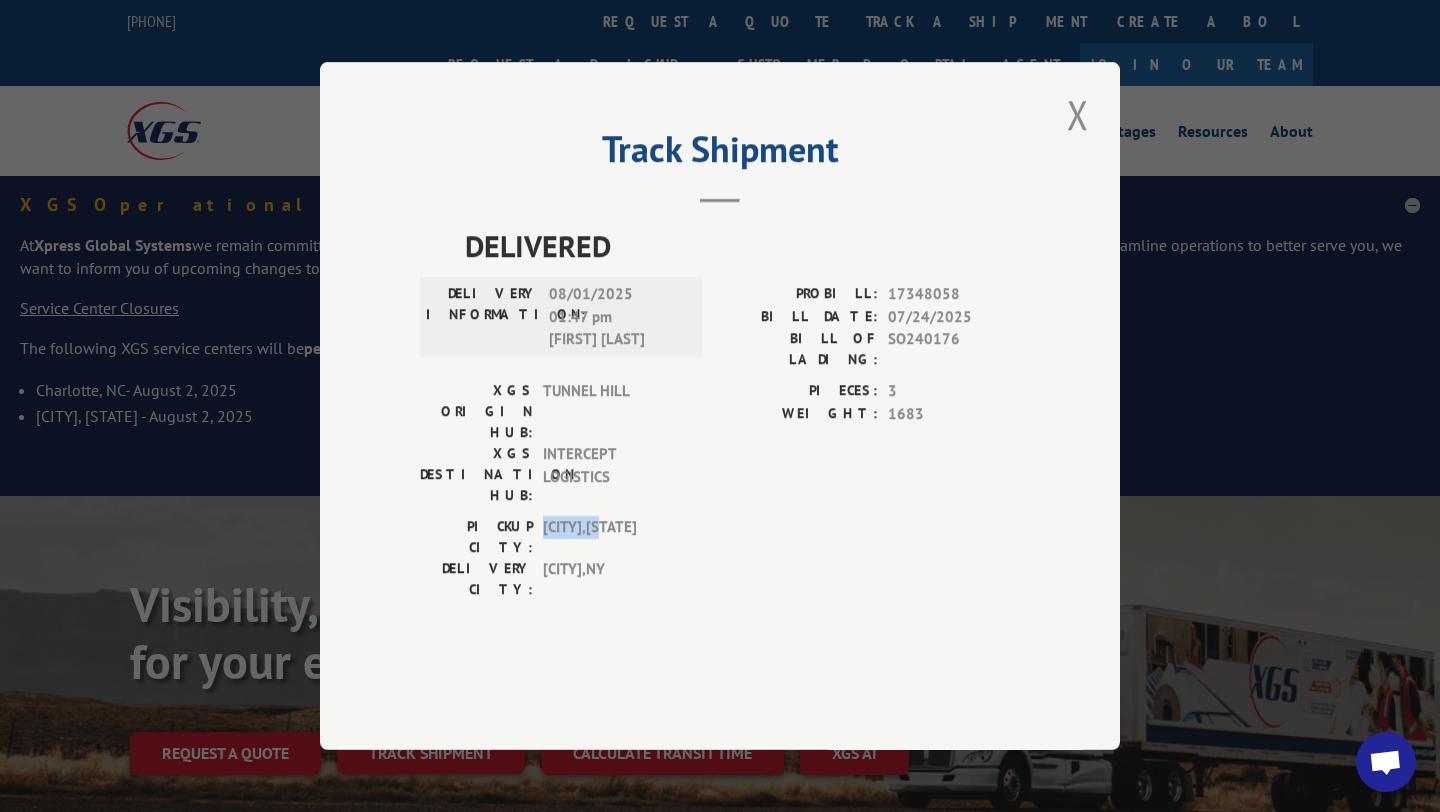 drag, startPoint x: 660, startPoint y: 512, endPoint x: 545, endPoint y: 515, distance: 115.03912 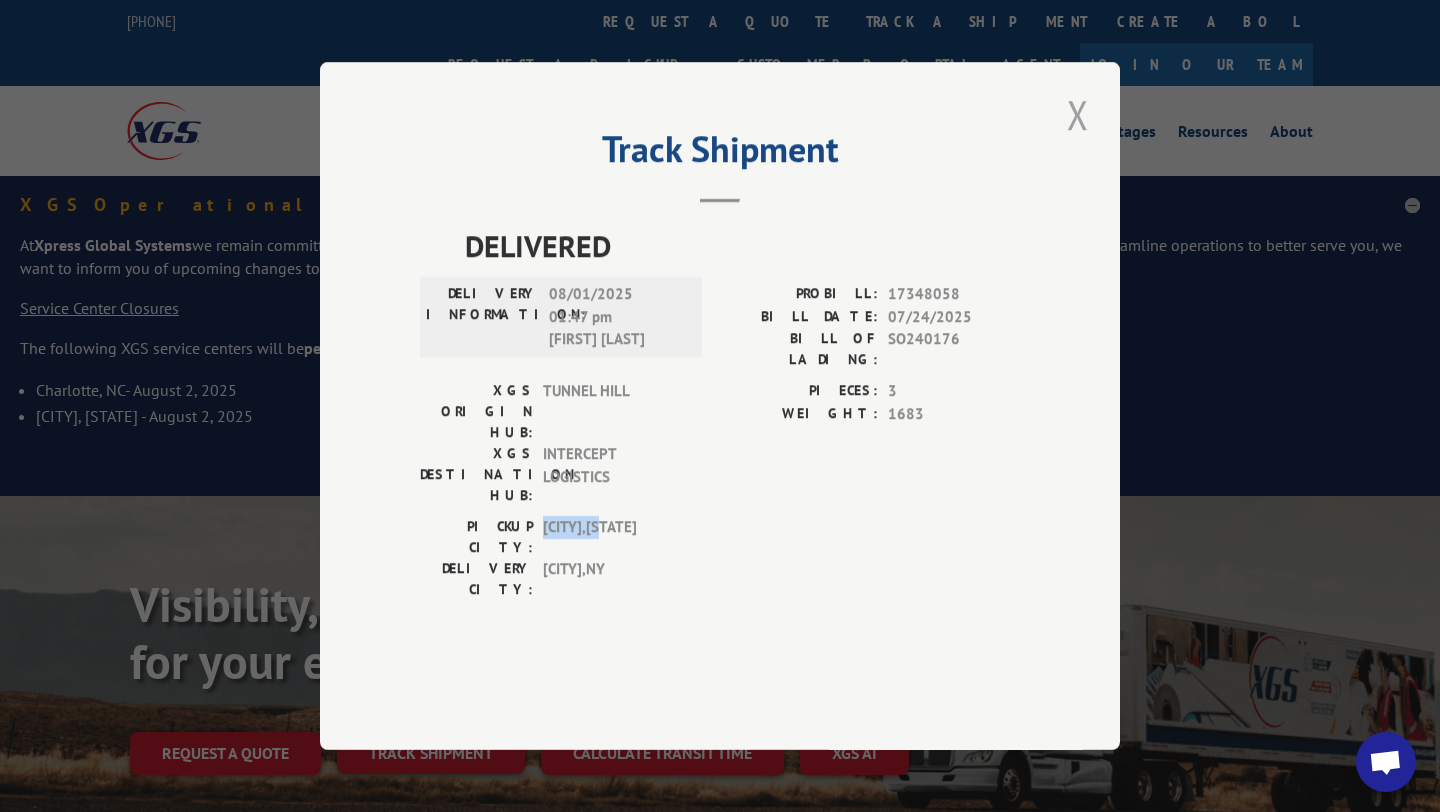 click at bounding box center [1078, 114] 